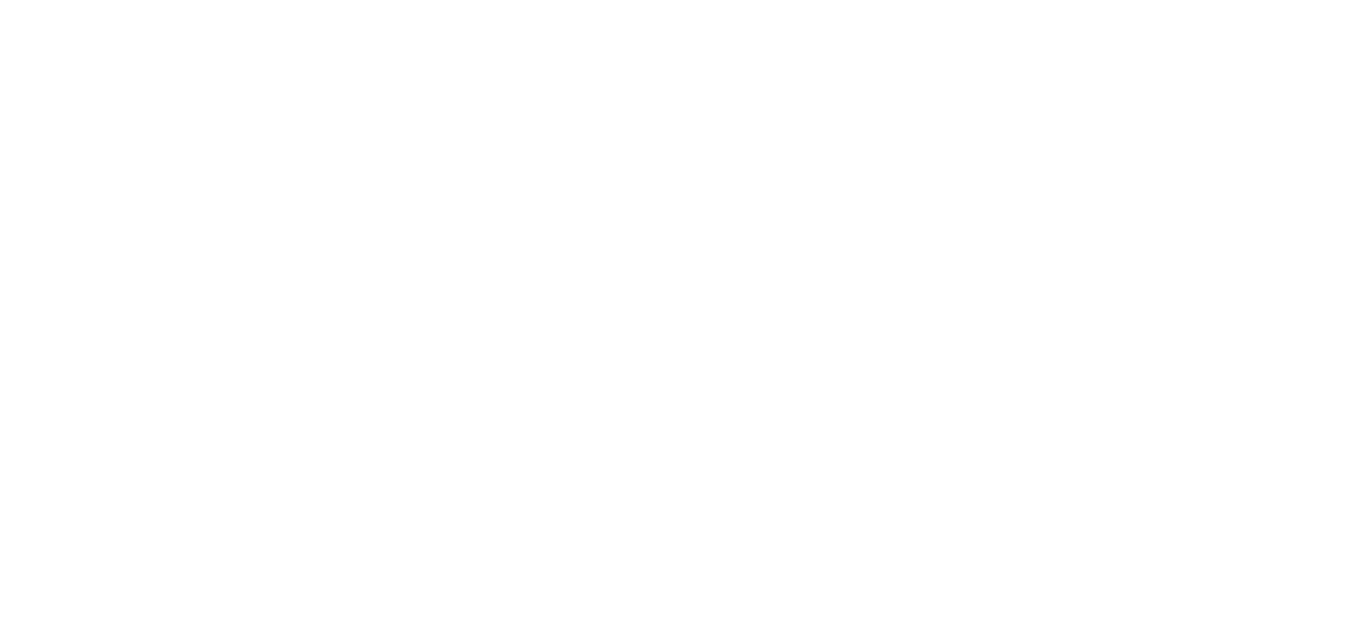 scroll, scrollTop: 0, scrollLeft: 0, axis: both 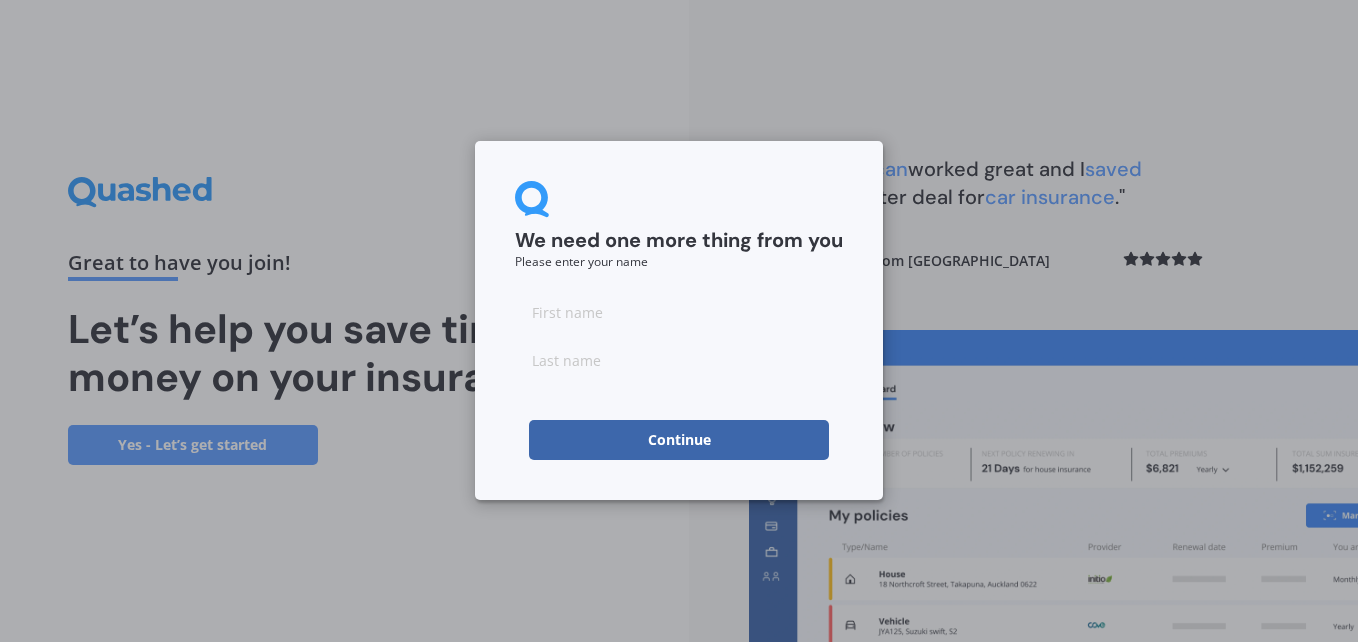 click at bounding box center [679, 312] 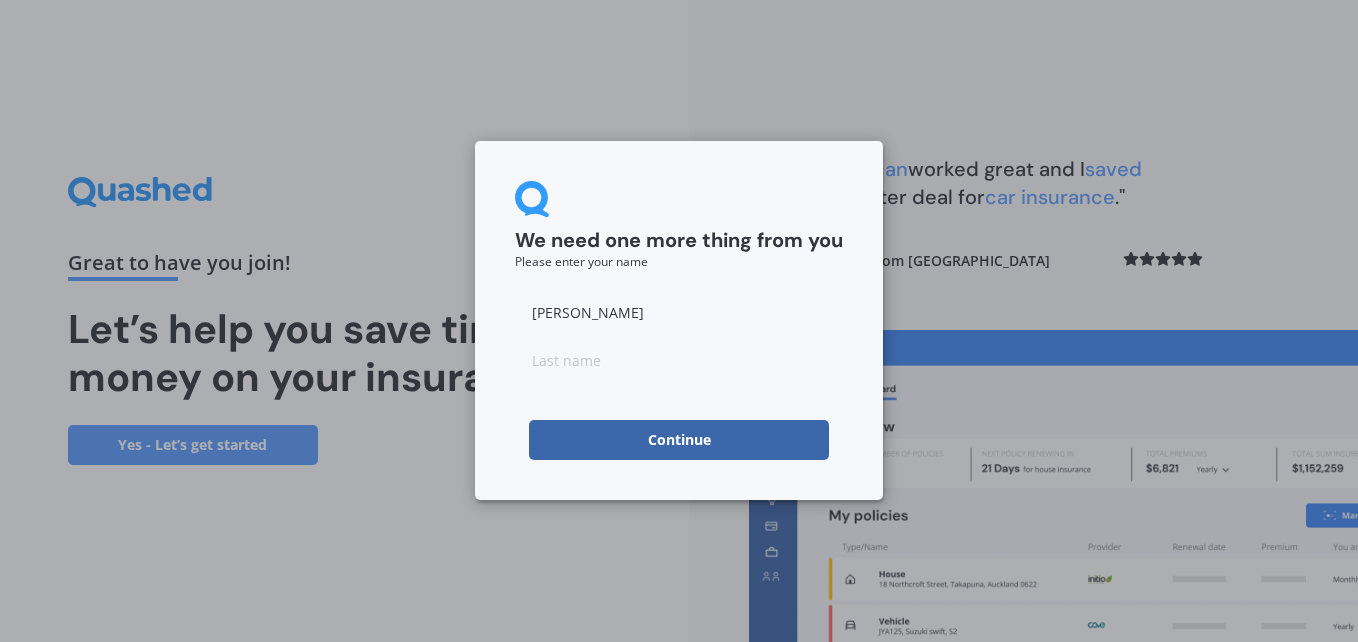 type on "Ellery" 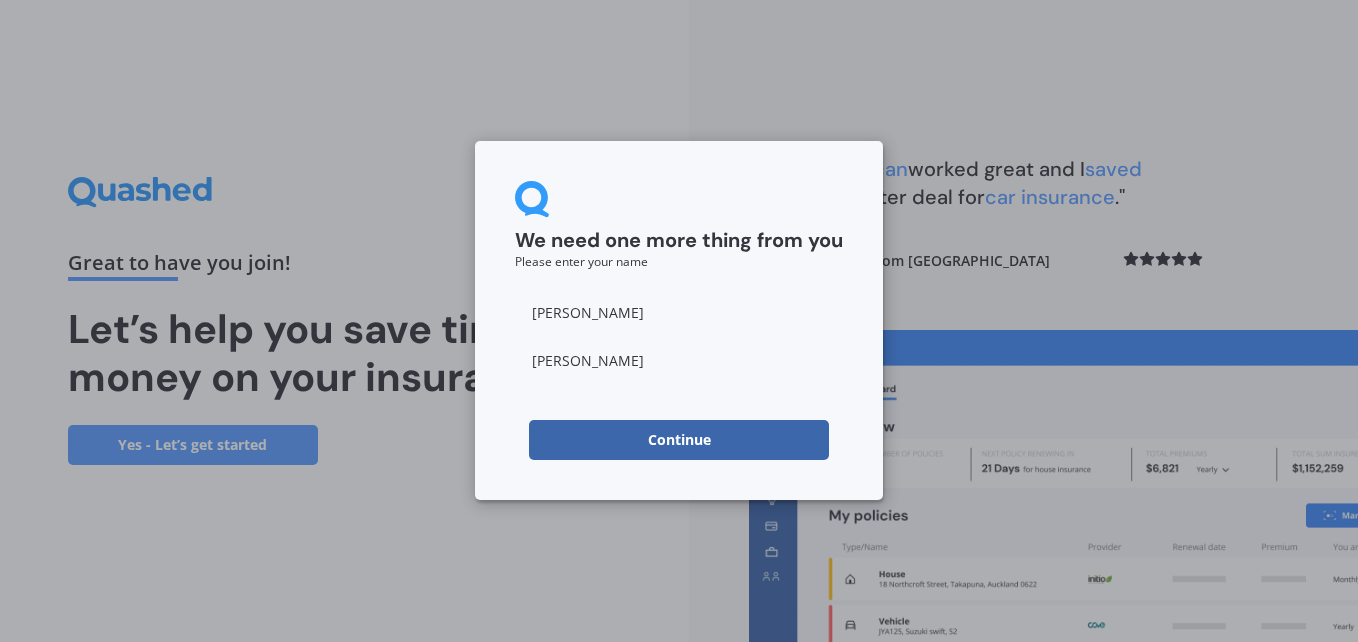 click on "Continue" at bounding box center (679, 440) 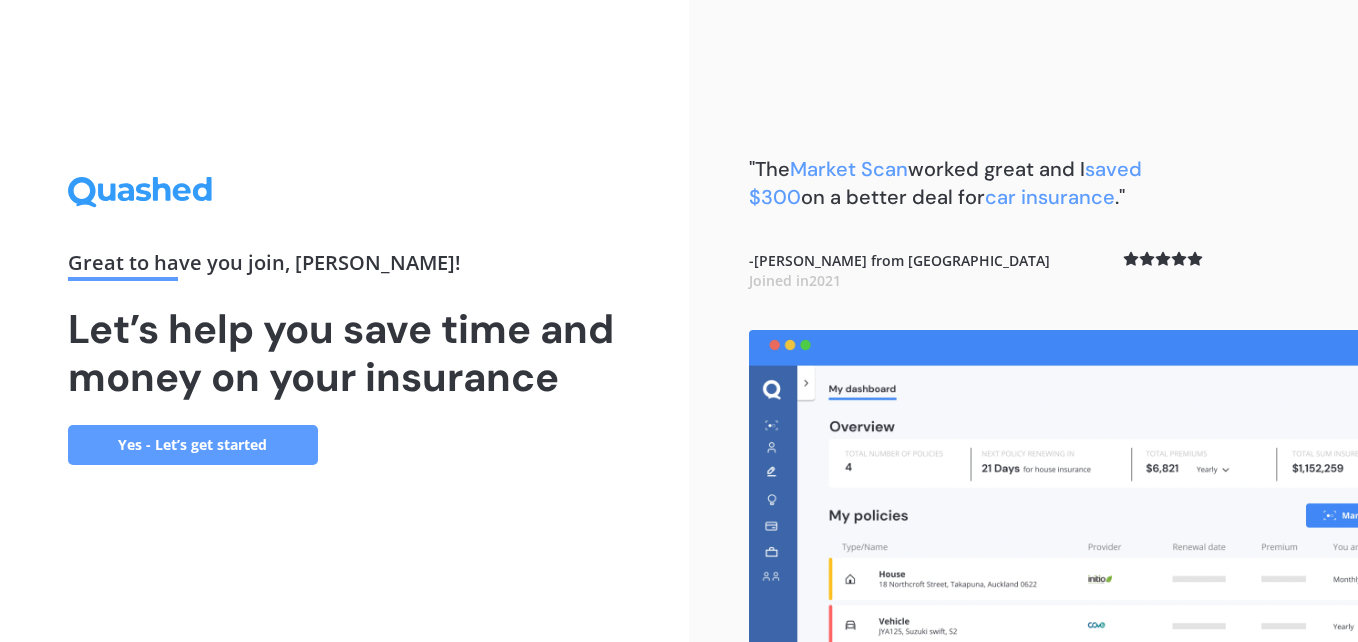 click on "Yes - Let’s get started" at bounding box center (193, 445) 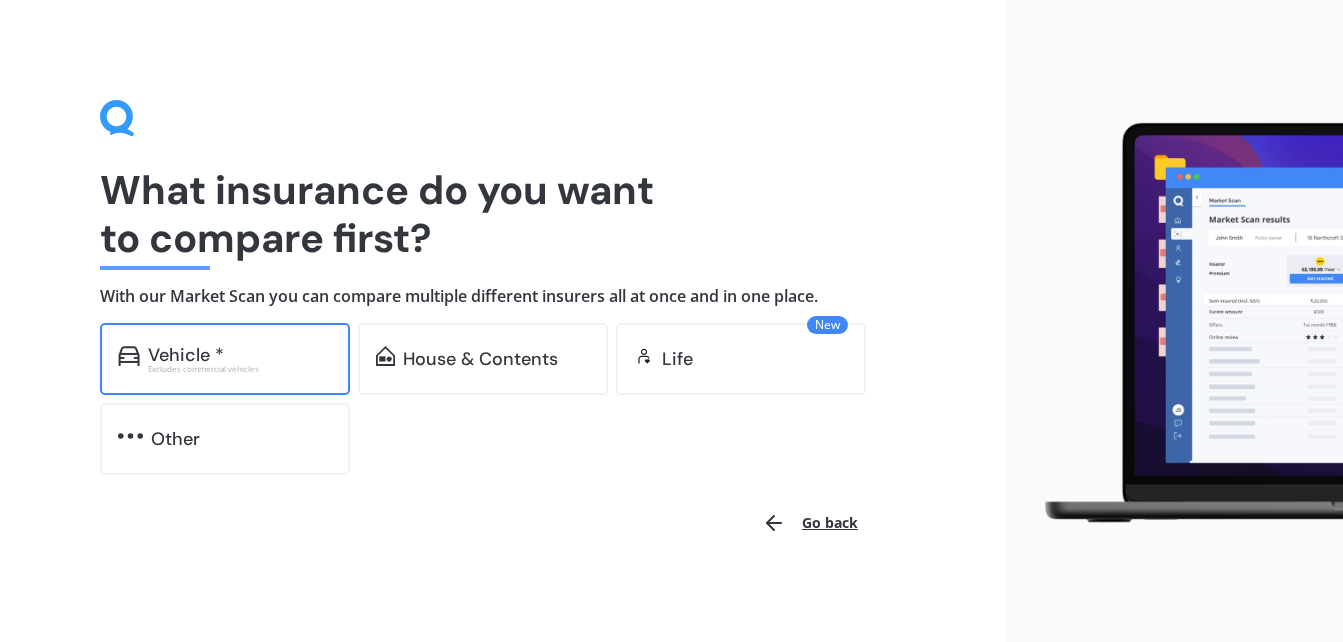 click on "Excludes commercial vehicles" at bounding box center [240, 369] 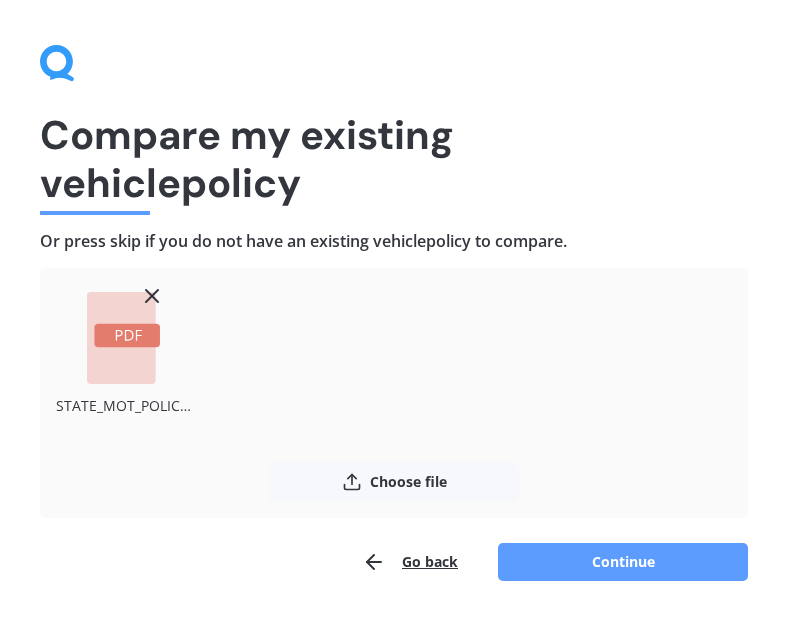 click 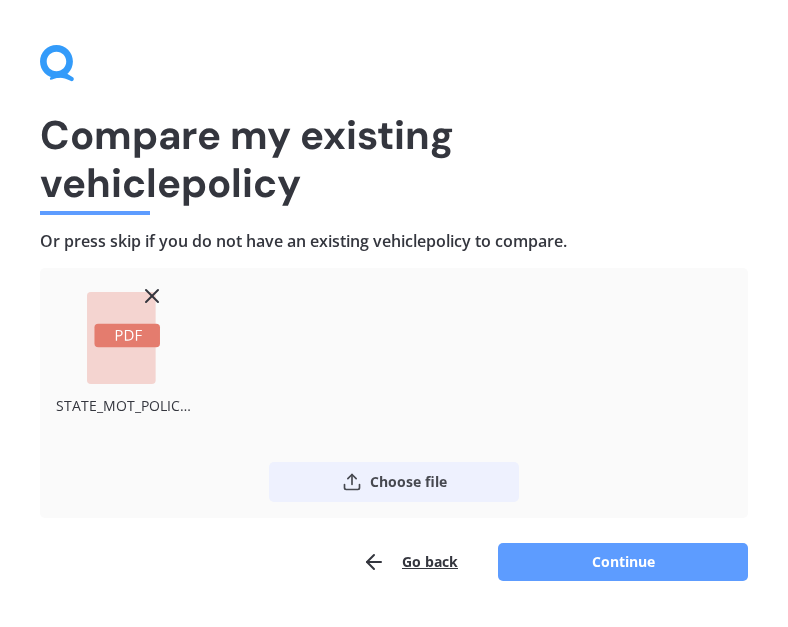 click on "Choose file" at bounding box center [394, 482] 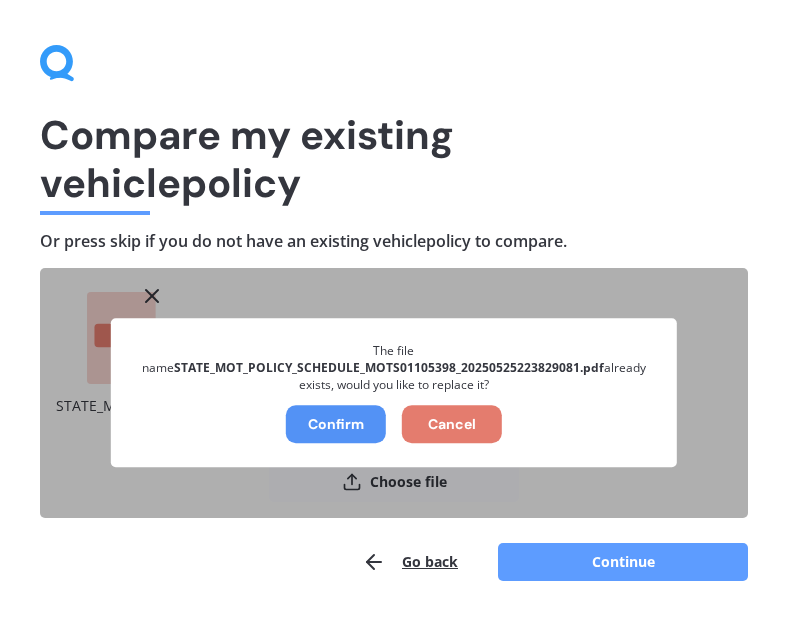 click on "Confirm" at bounding box center [336, 425] 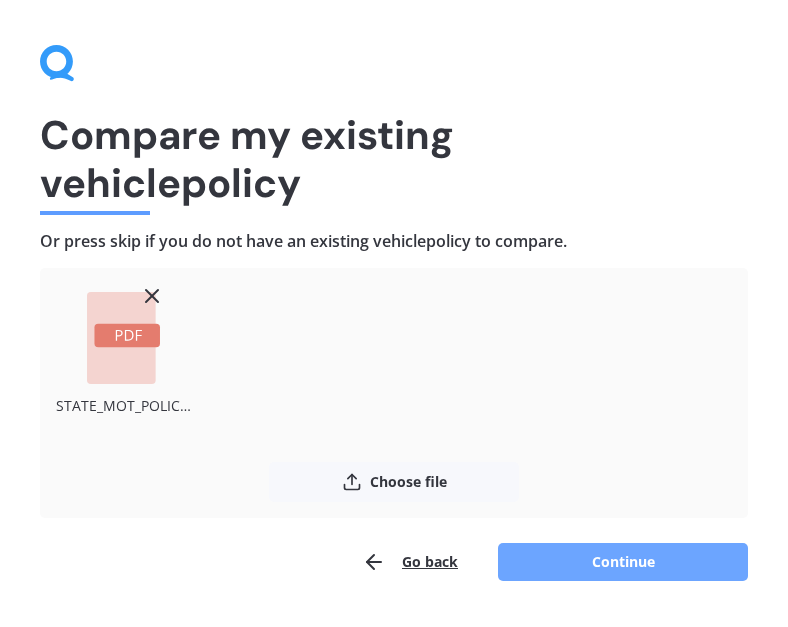 click on "Continue" at bounding box center [623, 562] 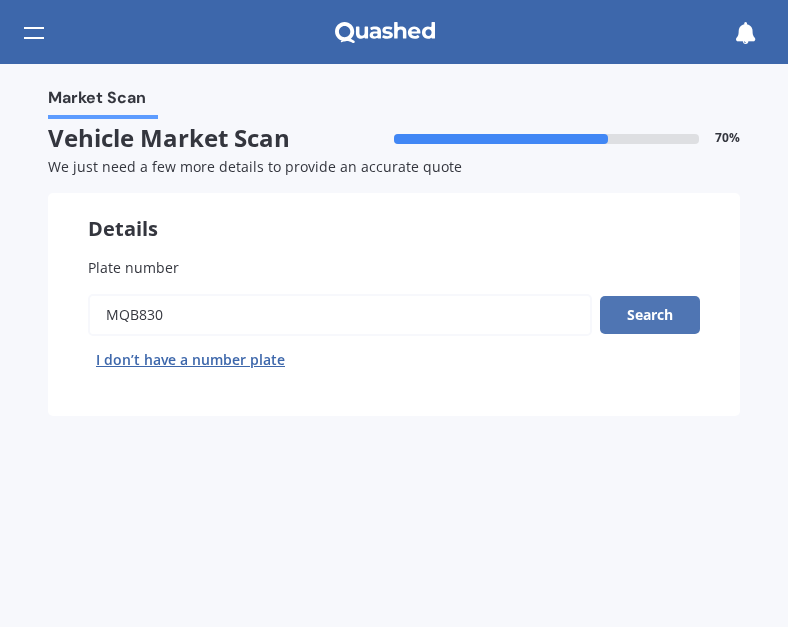 click on "Search" at bounding box center [650, 315] 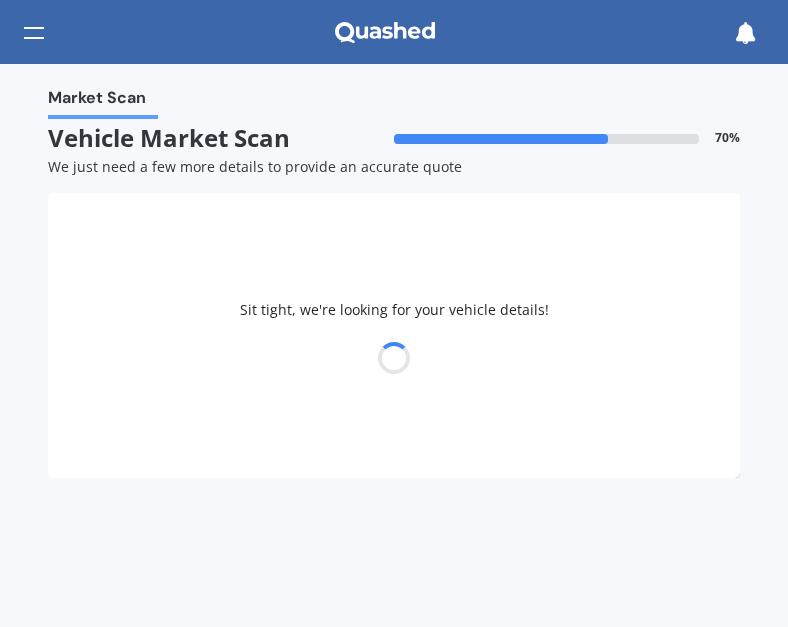 select on "VOLVO" 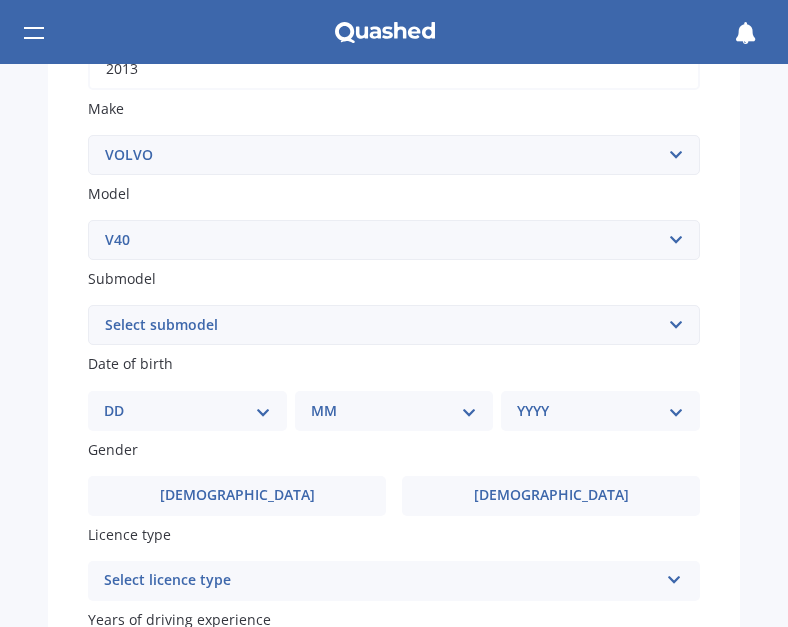 scroll, scrollTop: 500, scrollLeft: 0, axis: vertical 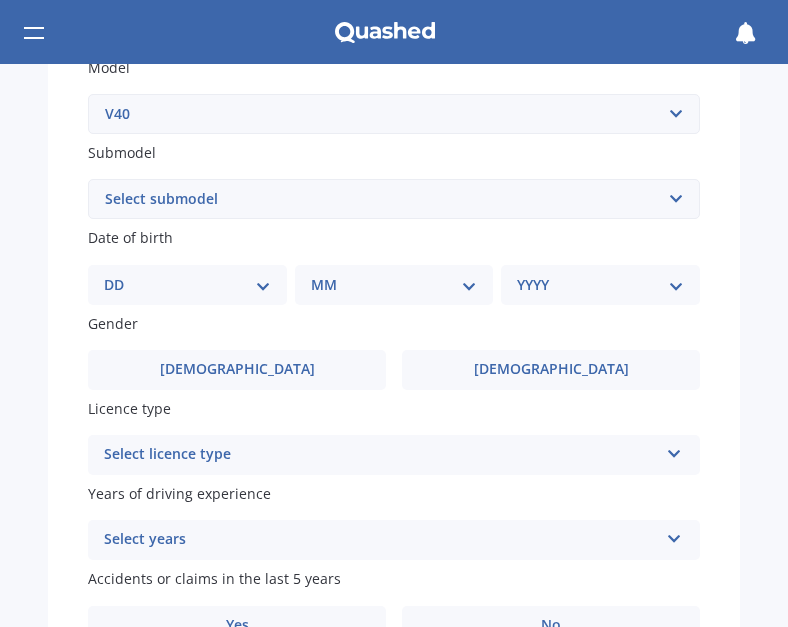 click on "Select submodel diesel turbo petrol non turbo petrol turbo" at bounding box center (394, 199) 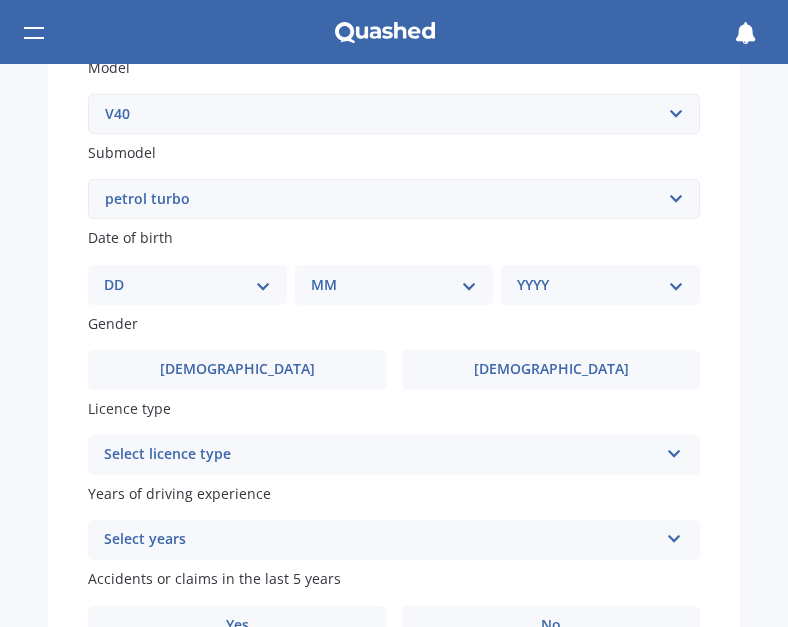 click on "Select submodel diesel turbo petrol non turbo petrol turbo" at bounding box center [394, 199] 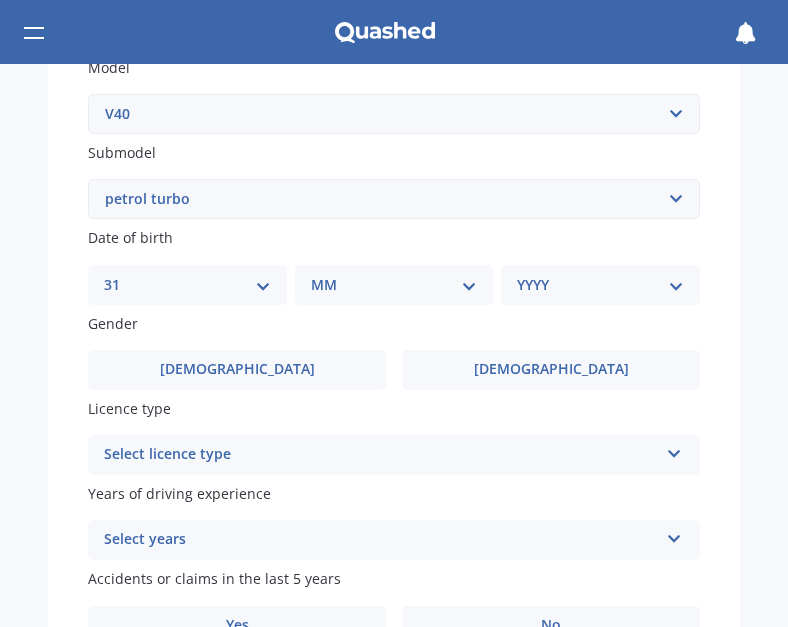 click on "DD 01 02 03 04 05 06 07 08 09 10 11 12 13 14 15 16 17 18 19 20 21 22 23 24 25 26 27 28 29 30 31" at bounding box center [187, 285] 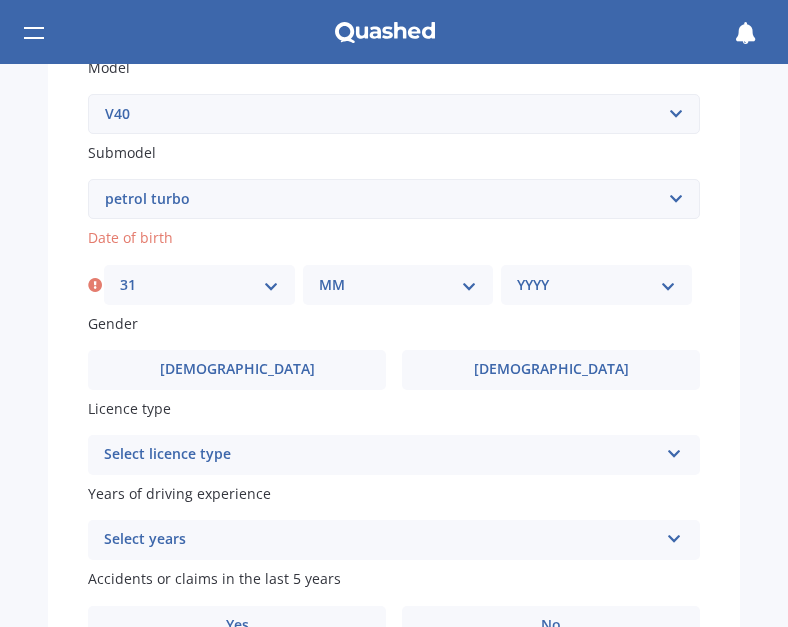 click on "MM 01 02 03 04 05 06 07 08 09 10 11 12" at bounding box center [398, 285] 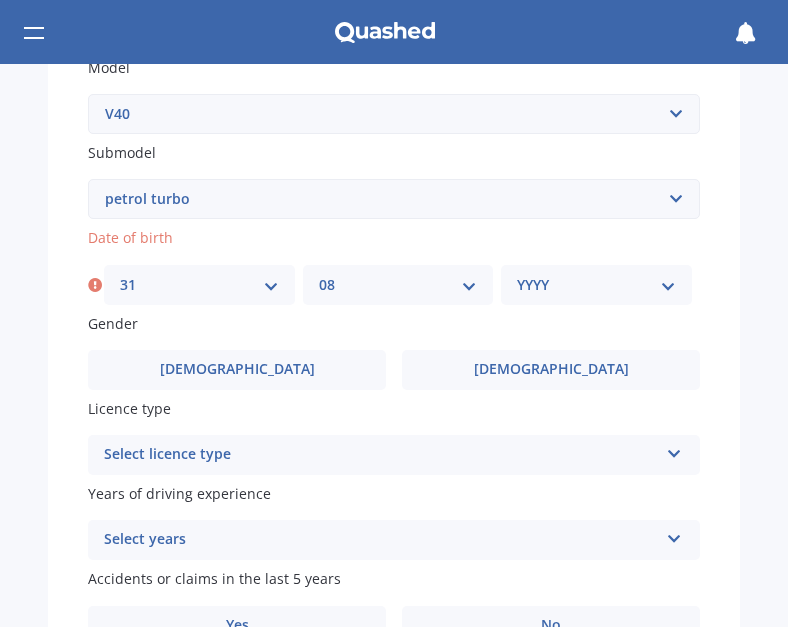 click on "MM 01 02 03 04 05 06 07 08 09 10 11 12" at bounding box center [398, 285] 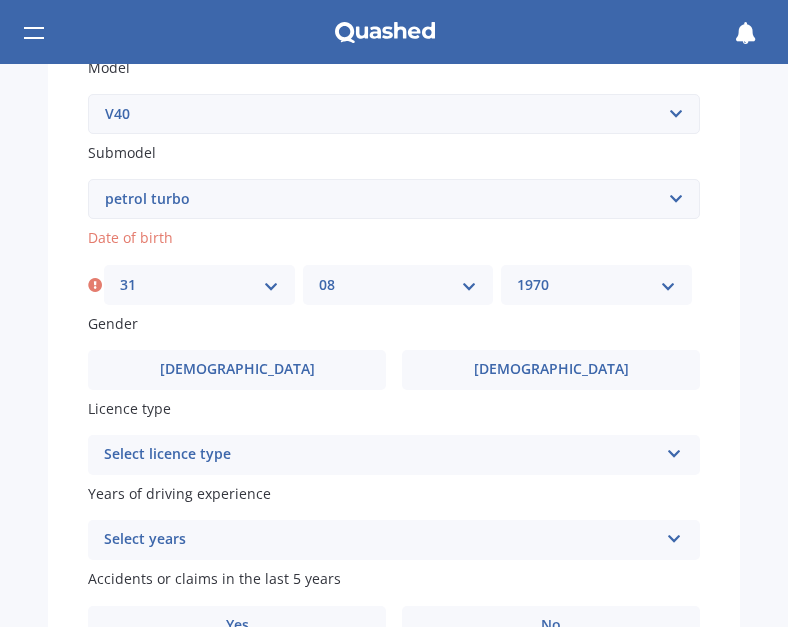 click on "YYYY 2025 2024 2023 2022 2021 2020 2019 2018 2017 2016 2015 2014 2013 2012 2011 2010 2009 2008 2007 2006 2005 2004 2003 2002 2001 2000 1999 1998 1997 1996 1995 1994 1993 1992 1991 1990 1989 1988 1987 1986 1985 1984 1983 1982 1981 1980 1979 1978 1977 1976 1975 1974 1973 1972 1971 1970 1969 1968 1967 1966 1965 1964 1963 1962 1961 1960 1959 1958 1957 1956 1955 1954 1953 1952 1951 1950 1949 1948 1947 1946 1945 1944 1943 1942 1941 1940 1939 1938 1937 1936 1935 1934 1933 1932 1931 1930 1929 1928 1927 1926" at bounding box center (596, 285) 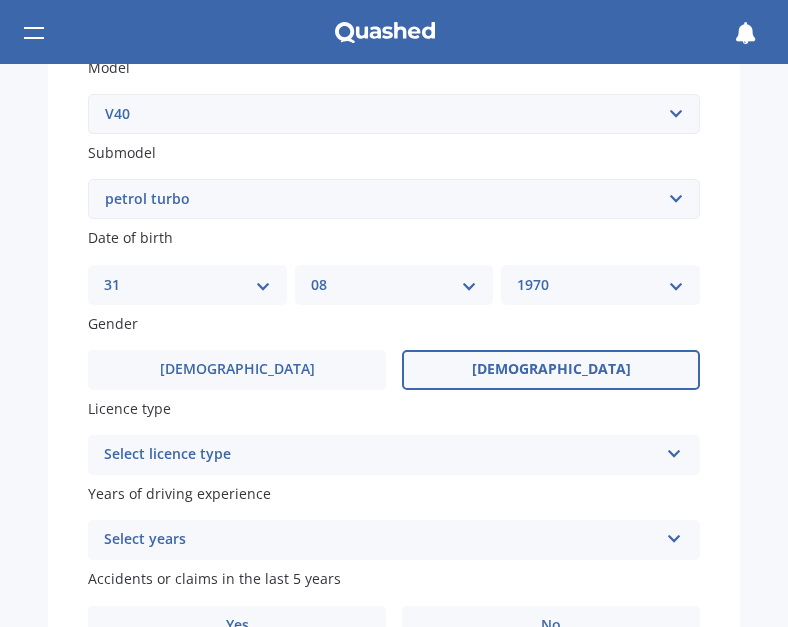 click on "Female" at bounding box center [551, 369] 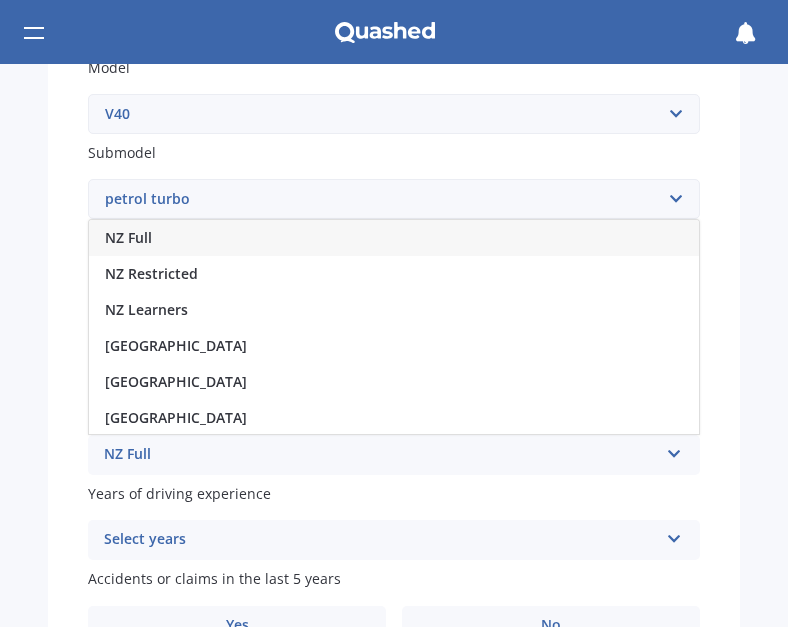 click on "NZ Full" at bounding box center [394, 238] 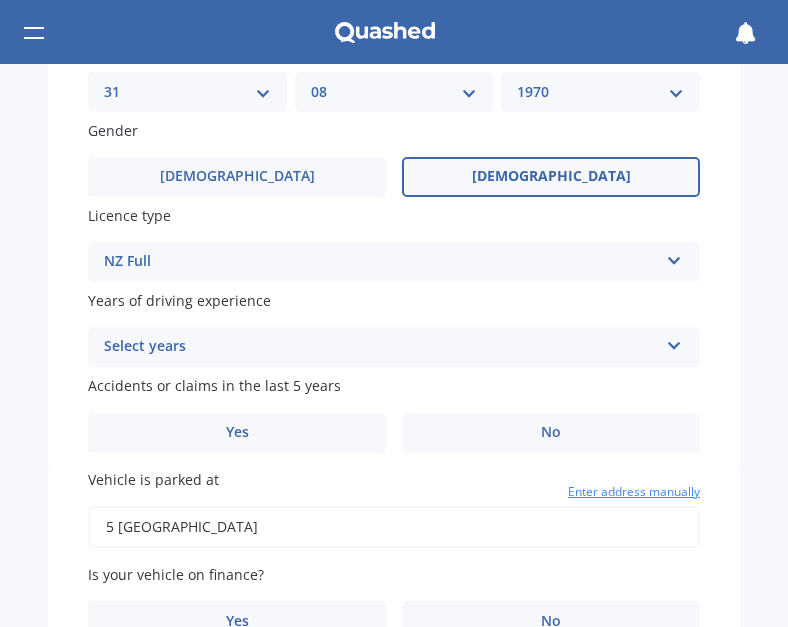 scroll, scrollTop: 700, scrollLeft: 0, axis: vertical 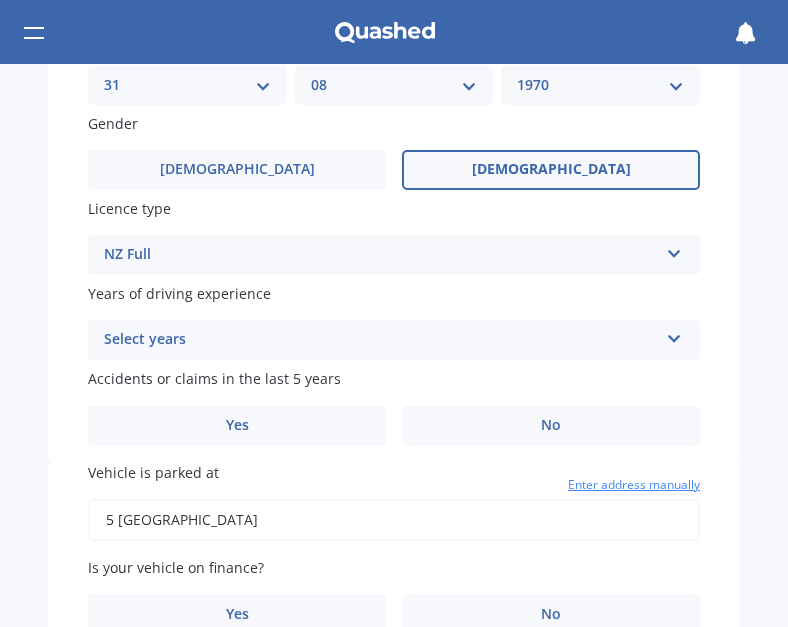 click on "Select years 5 or more years 4 years 3 years 2 years 1 year" at bounding box center [394, 340] 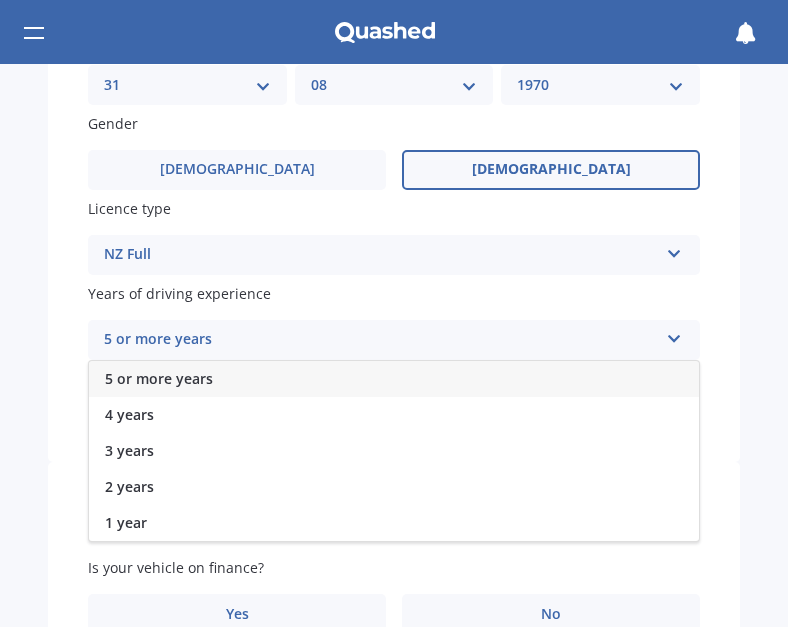 click on "5 or more years" at bounding box center [394, 379] 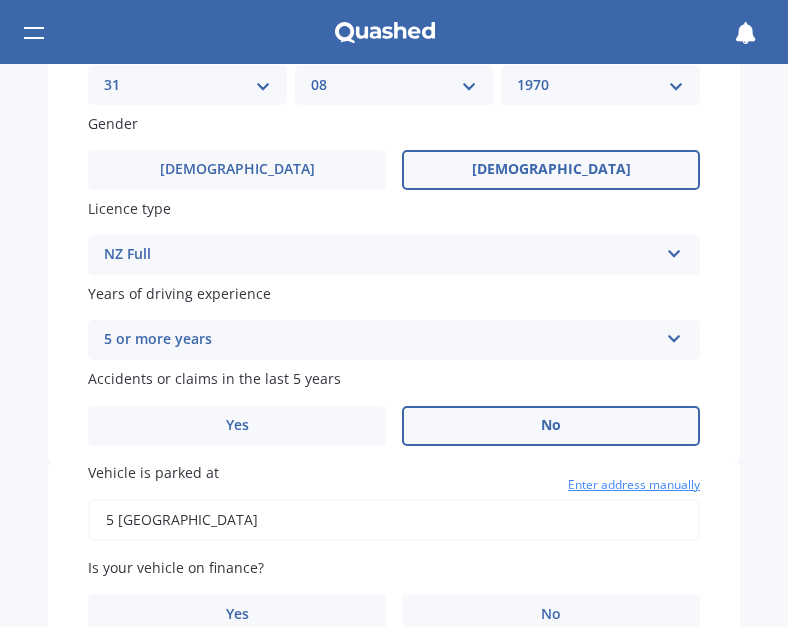 click on "No" at bounding box center [551, 425] 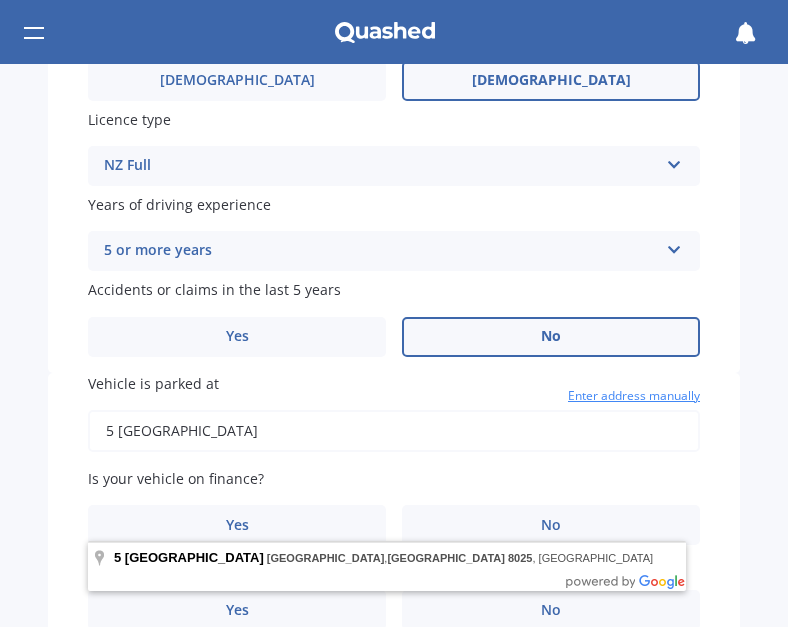 scroll, scrollTop: 1000, scrollLeft: 0, axis: vertical 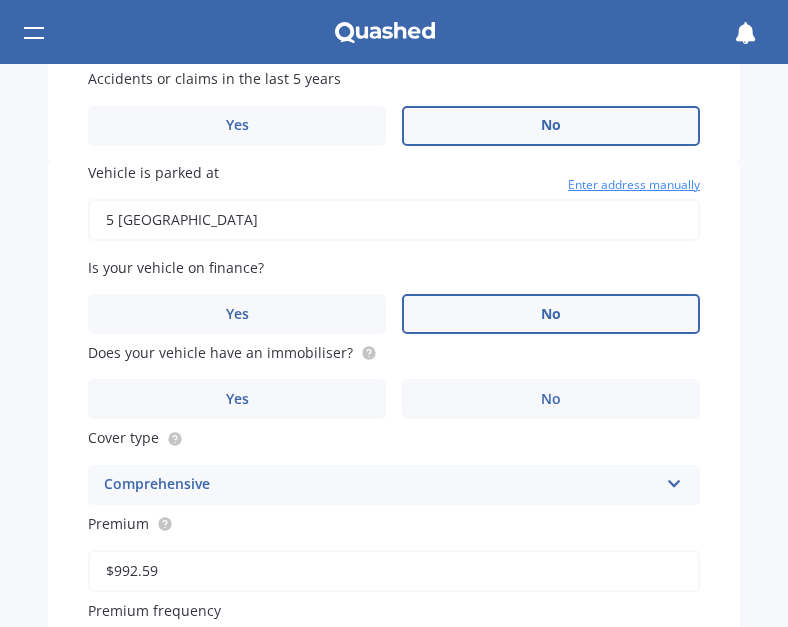 click on "No" at bounding box center [551, 314] 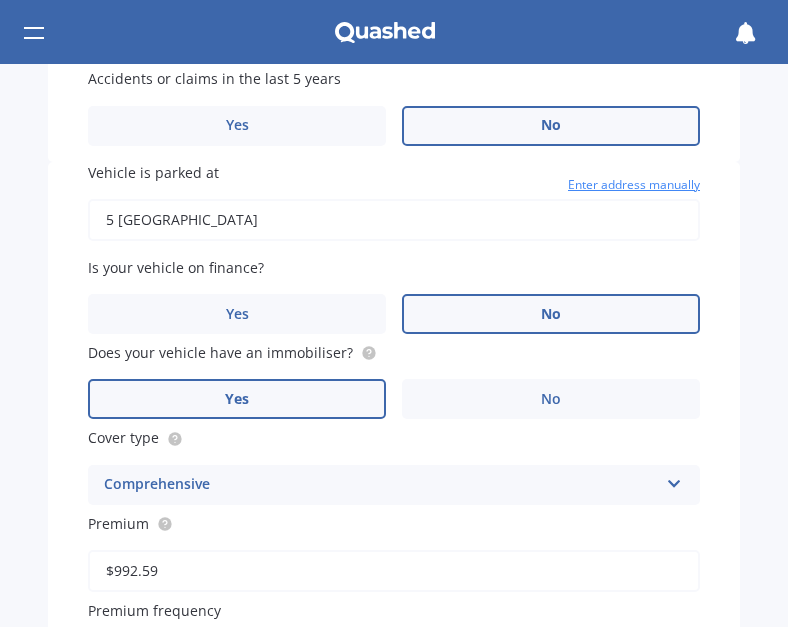 click on "Yes" at bounding box center [237, 399] 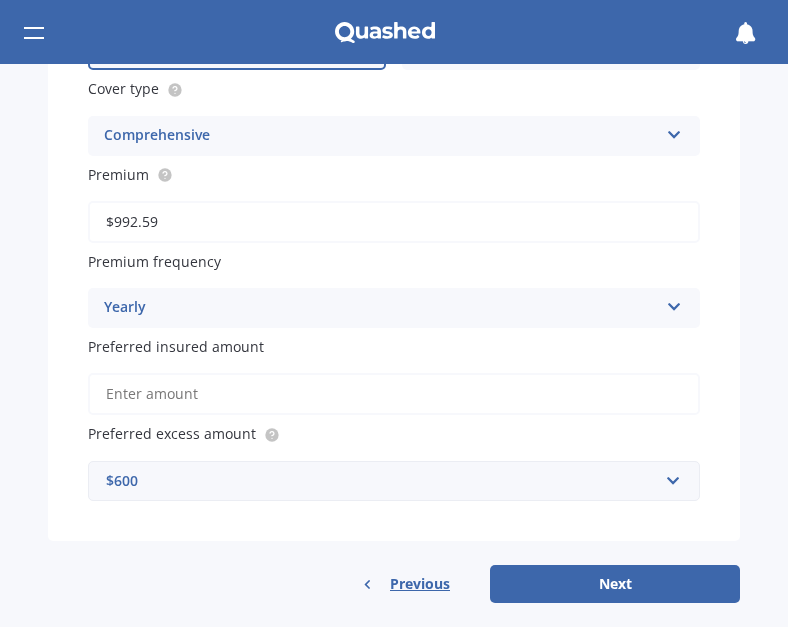 scroll, scrollTop: 1365, scrollLeft: 0, axis: vertical 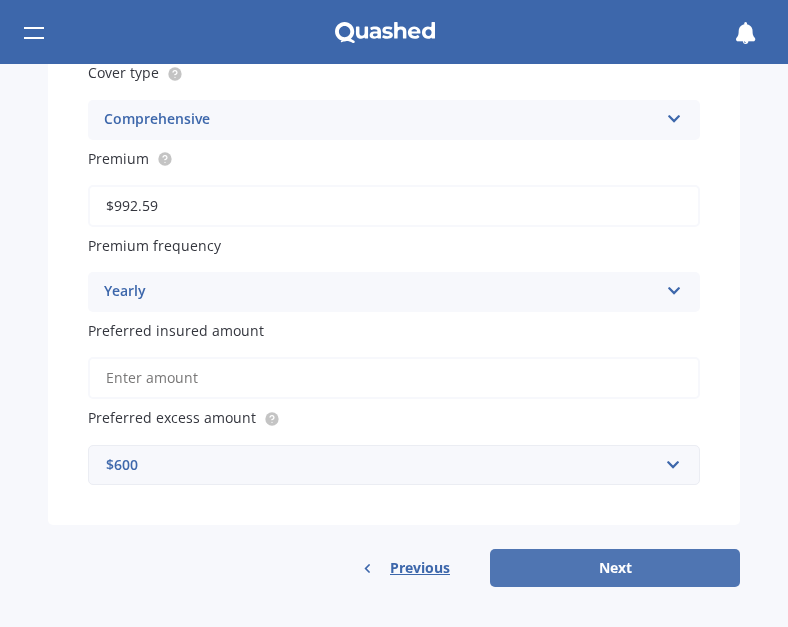 click on "Next" at bounding box center [615, 568] 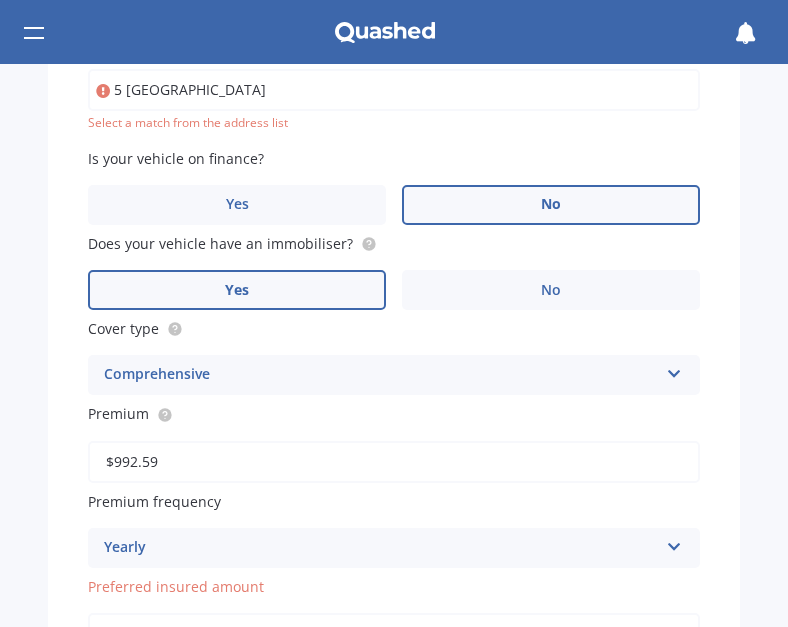 scroll, scrollTop: 1098, scrollLeft: 0, axis: vertical 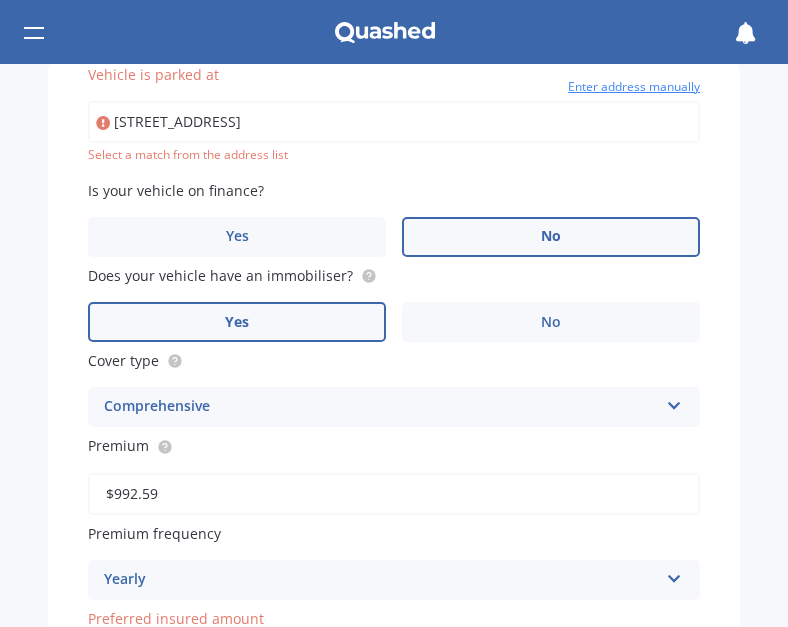 type on "5 Hadleigh Lane, Westmorland, Christchurch 8025" 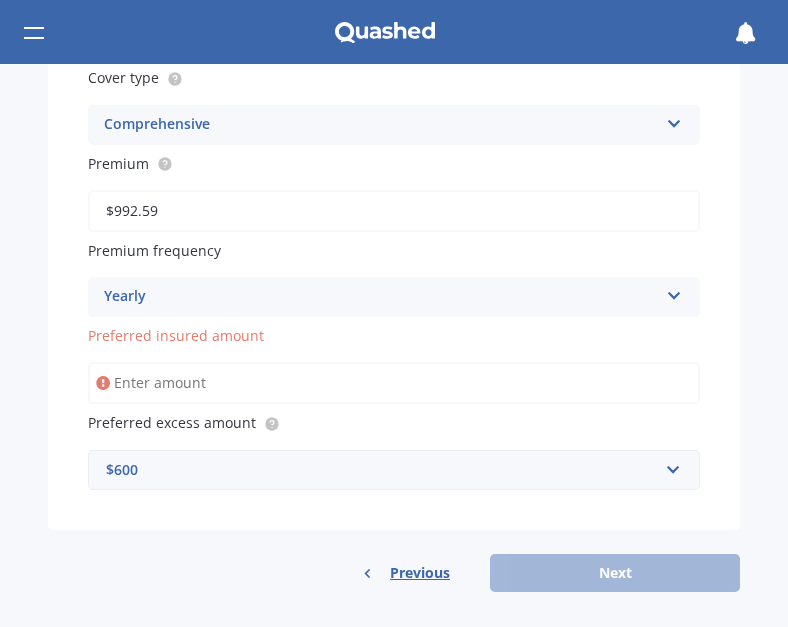 scroll, scrollTop: 1365, scrollLeft: 0, axis: vertical 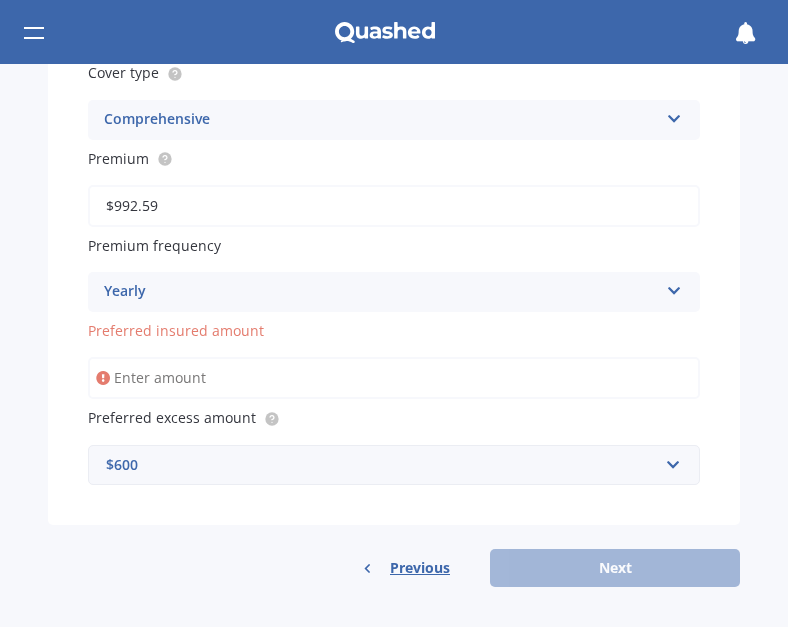 click on "Preferred insured amount" at bounding box center (394, 378) 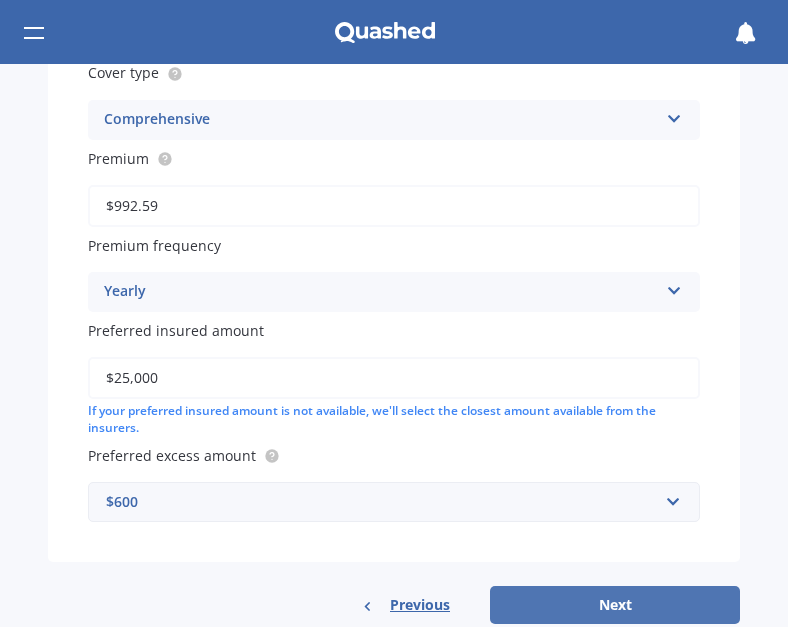 type on "$25,000" 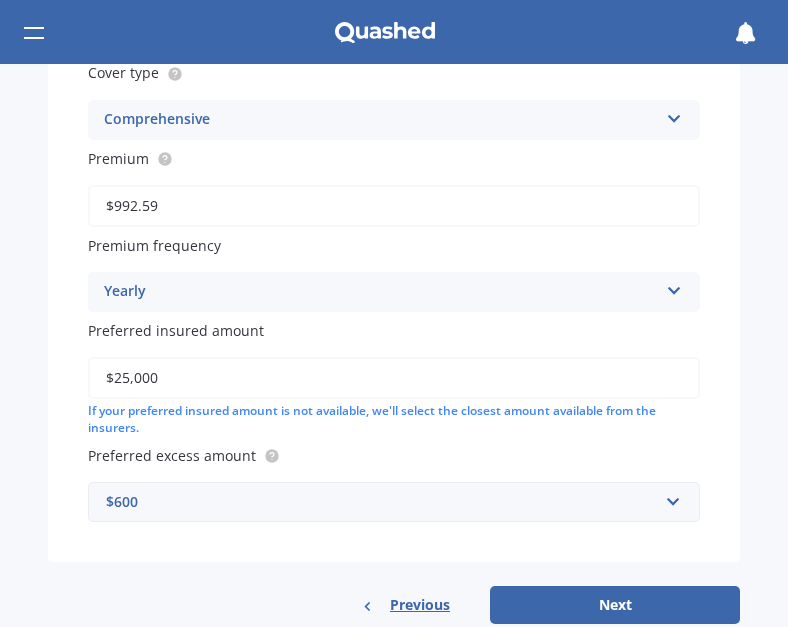click on "Next" at bounding box center (615, 605) 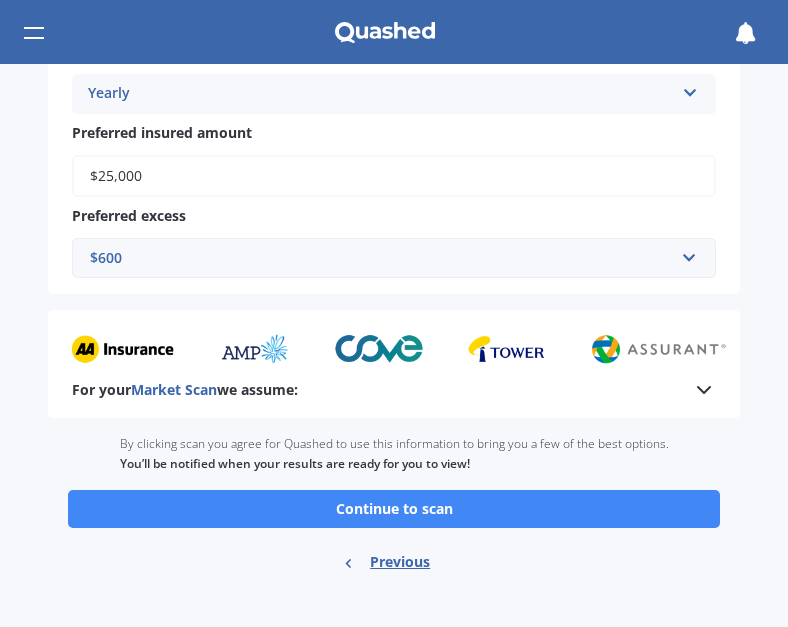 scroll, scrollTop: 1106, scrollLeft: 0, axis: vertical 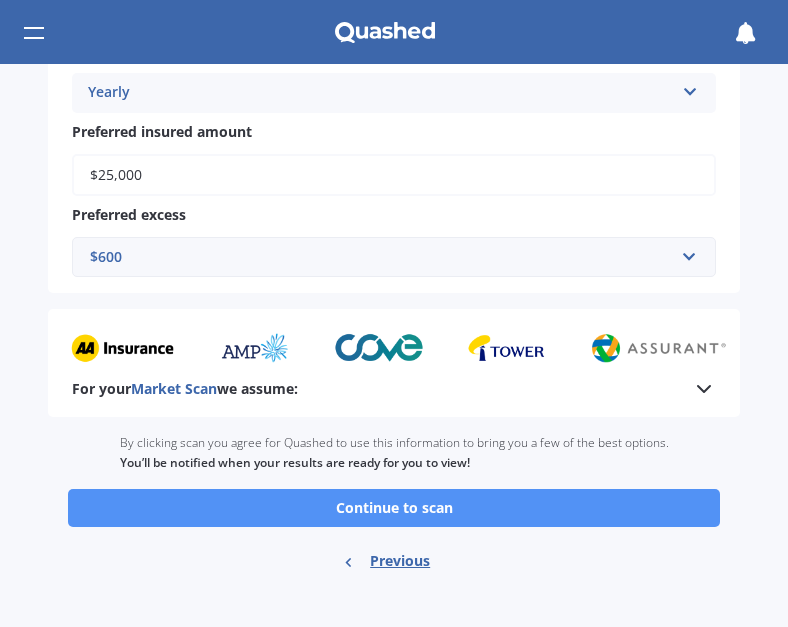 click on "Continue to scan" at bounding box center (394, 508) 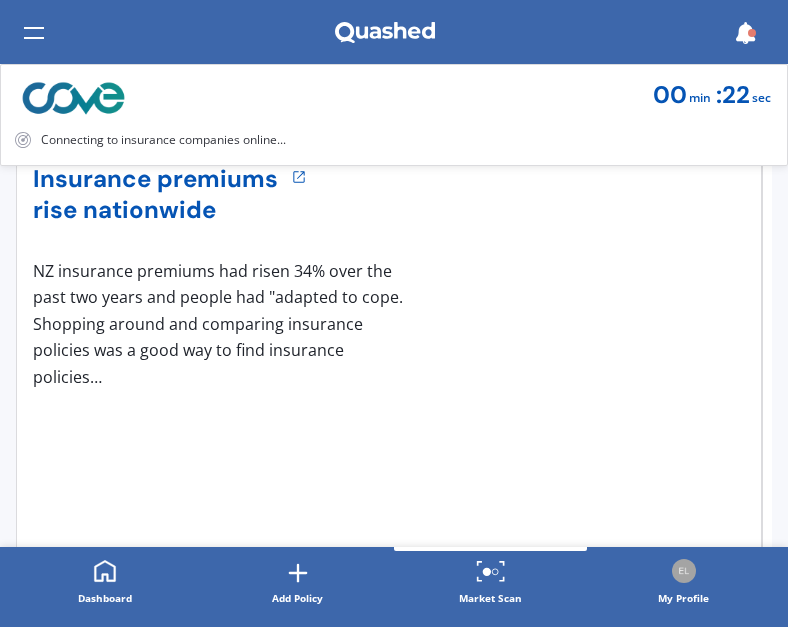 scroll, scrollTop: 200, scrollLeft: 0, axis: vertical 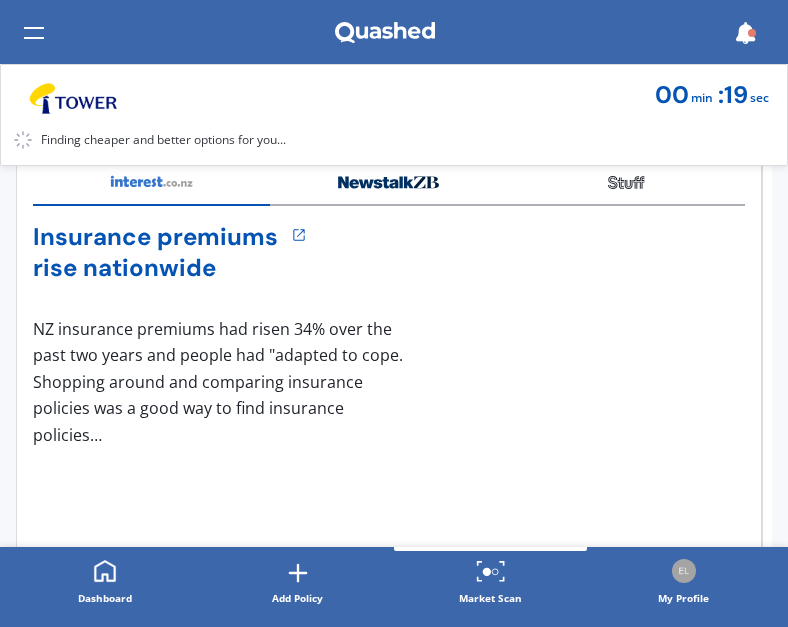 click at bounding box center (388, 182) 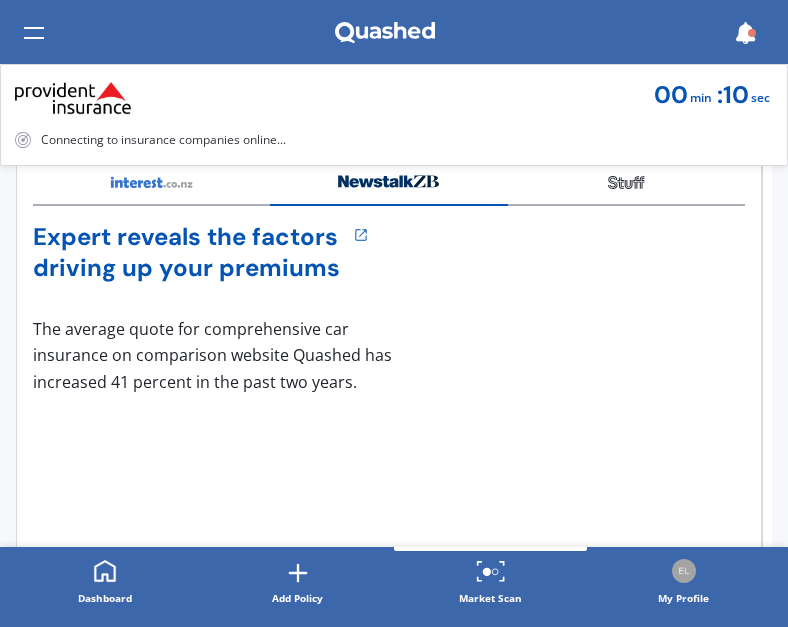 click at bounding box center (626, 182) 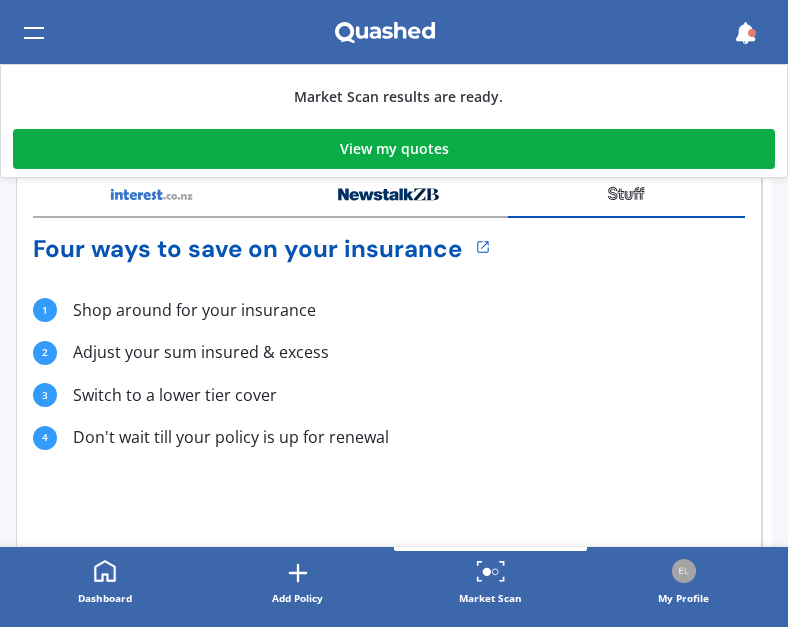 scroll, scrollTop: 212, scrollLeft: 0, axis: vertical 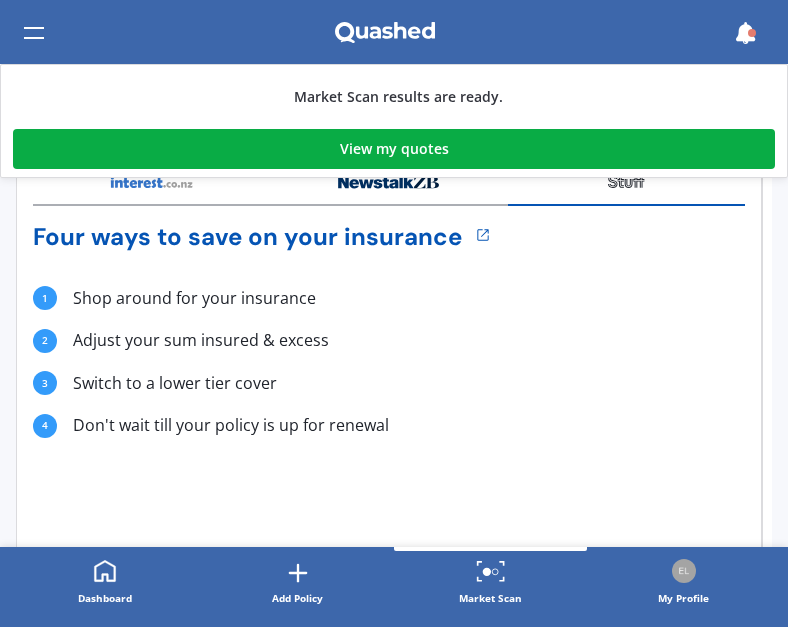 click on "View my quotes" at bounding box center (394, 149) 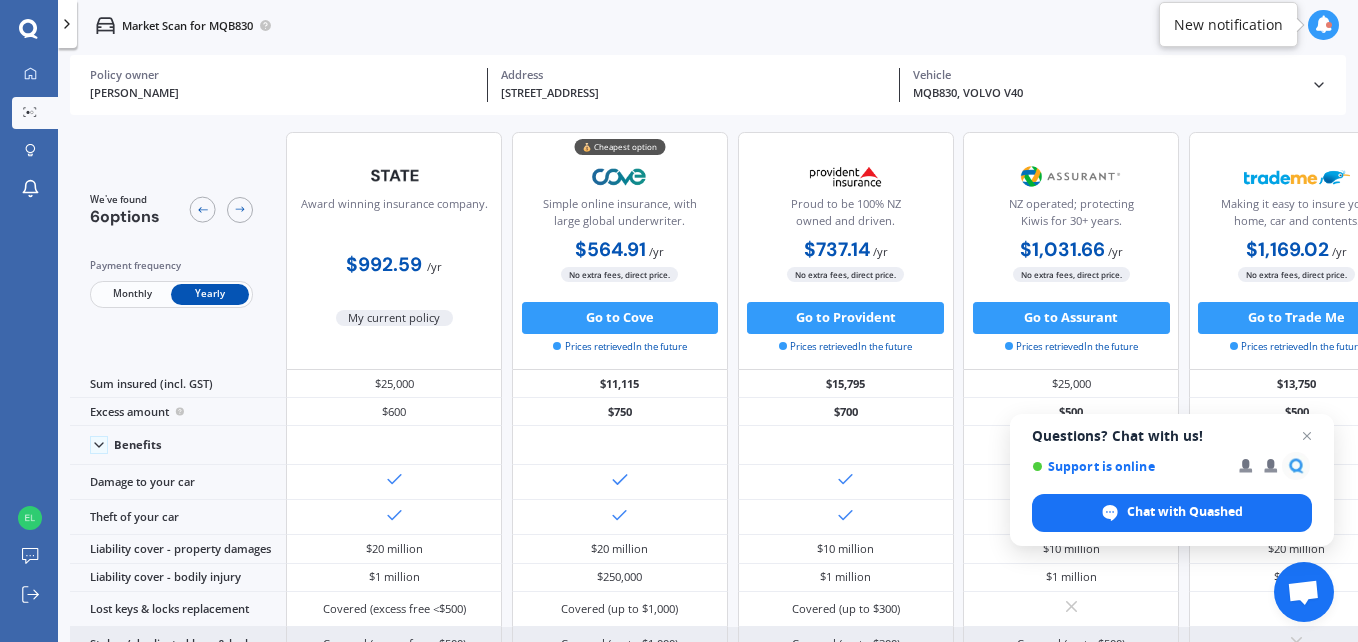 scroll, scrollTop: 0, scrollLeft: 0, axis: both 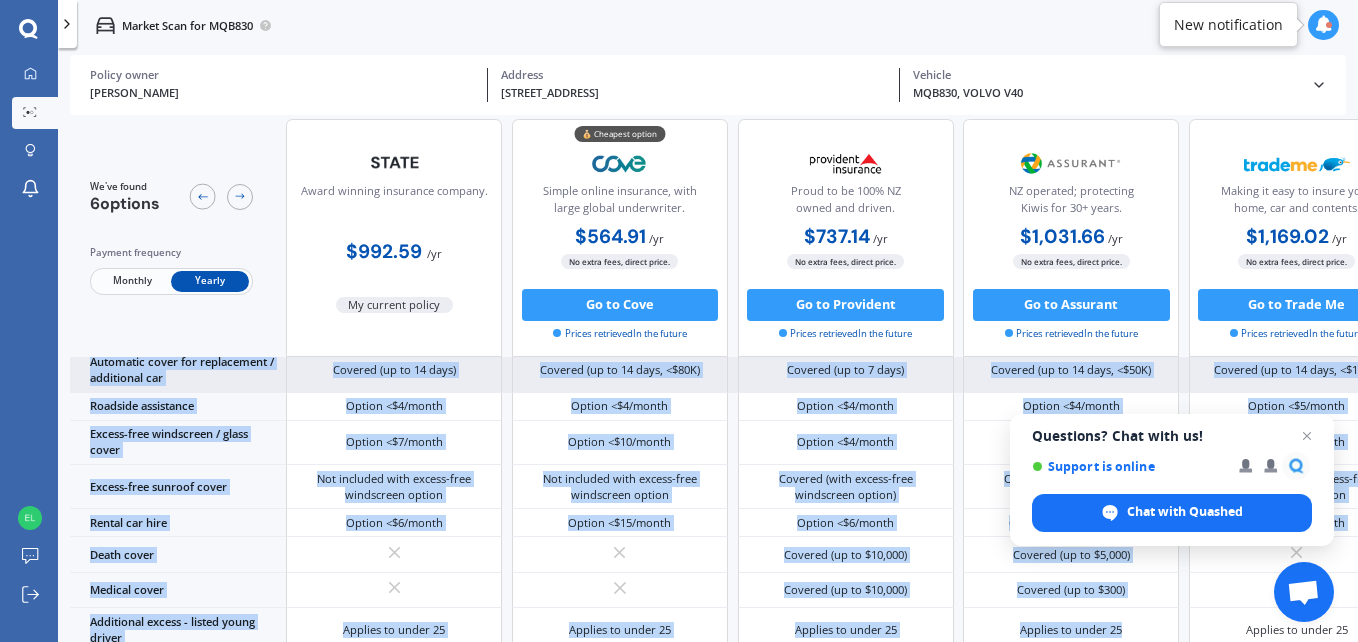 drag, startPoint x: 1078, startPoint y: 632, endPoint x: 1142, endPoint y: 627, distance: 64.195015 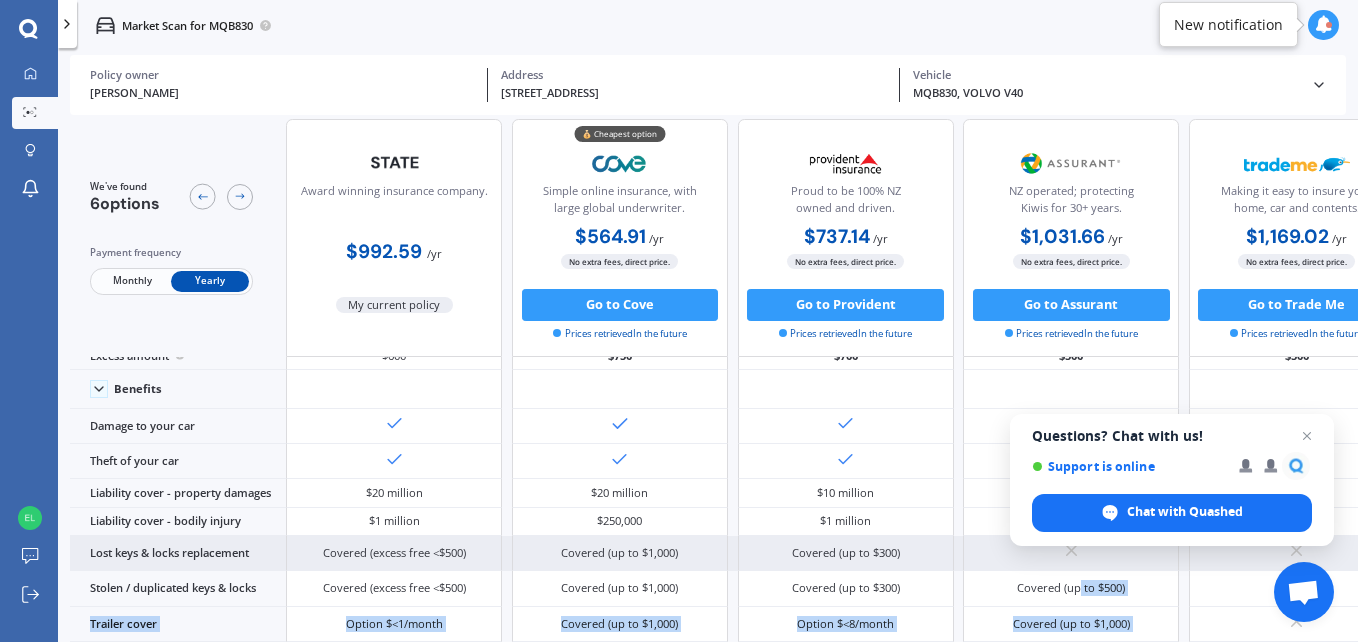 scroll, scrollTop: 0, scrollLeft: 0, axis: both 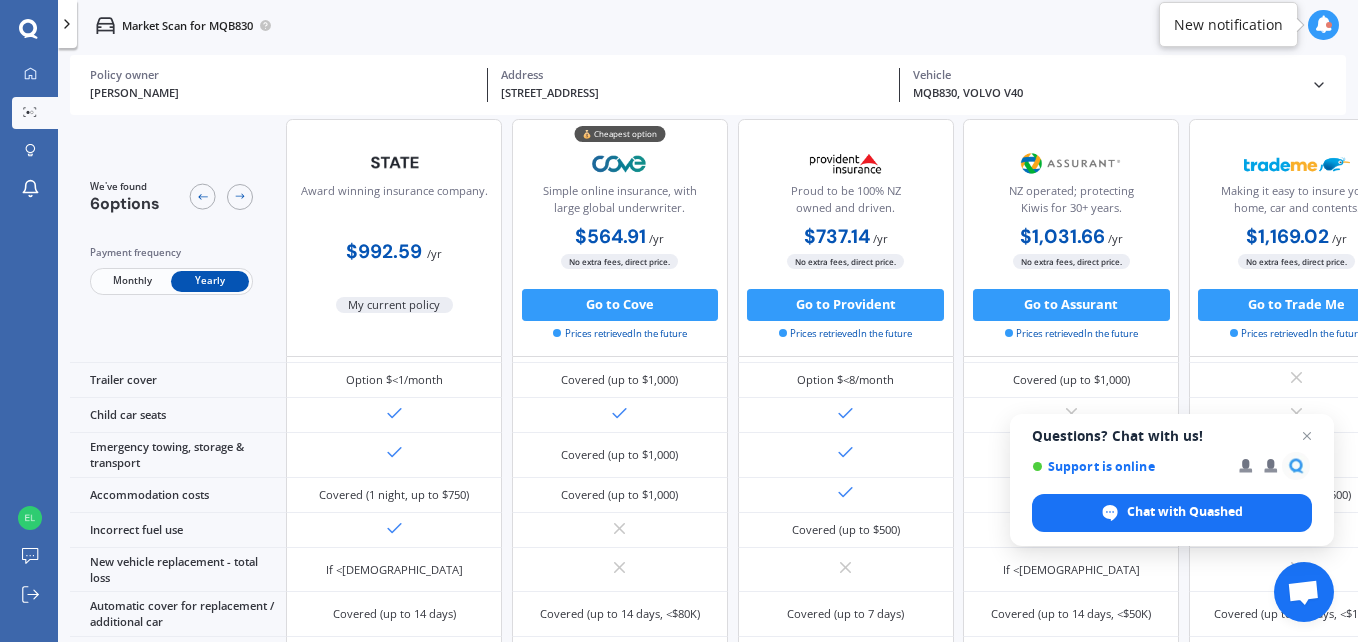 click on "Market Scan for MQB830" at bounding box center (708, 25) 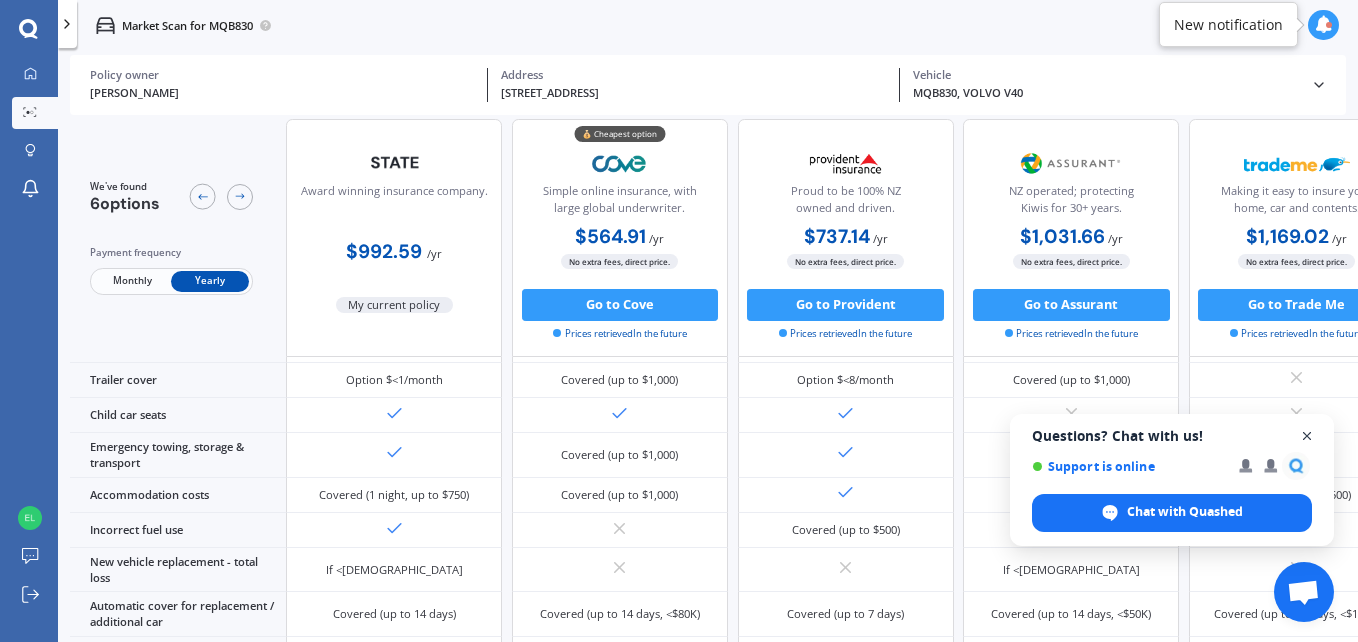 click at bounding box center [1307, 436] 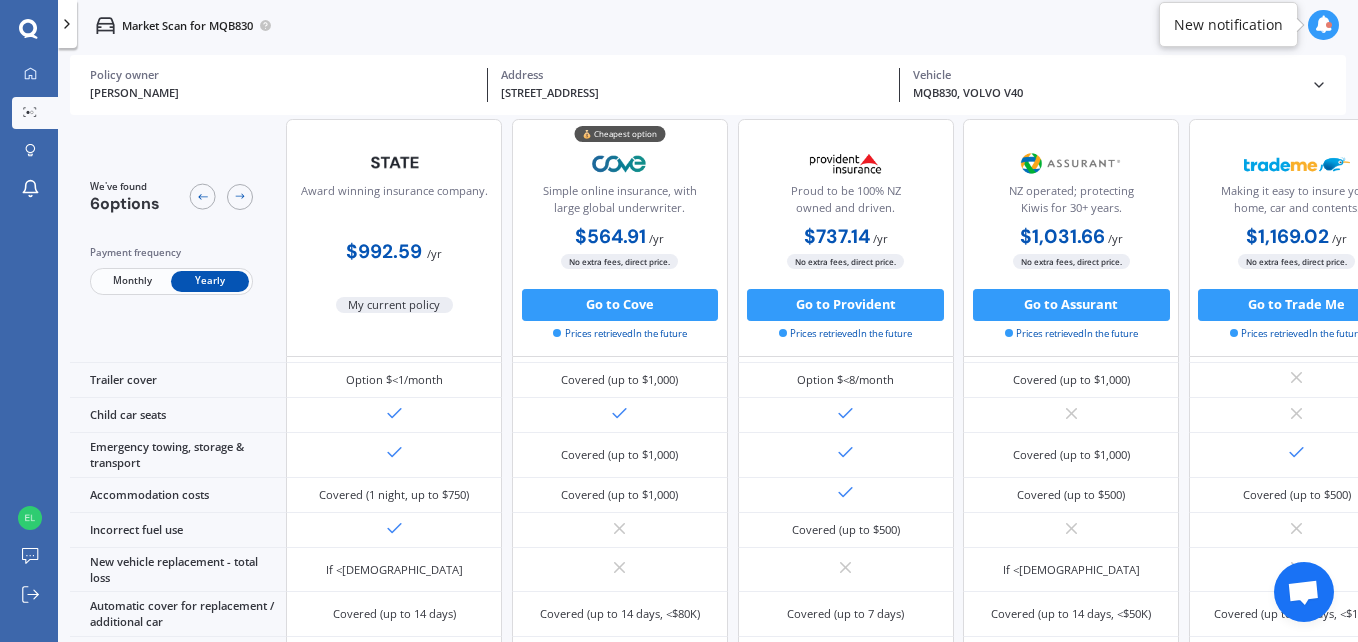 click at bounding box center (67, 24) 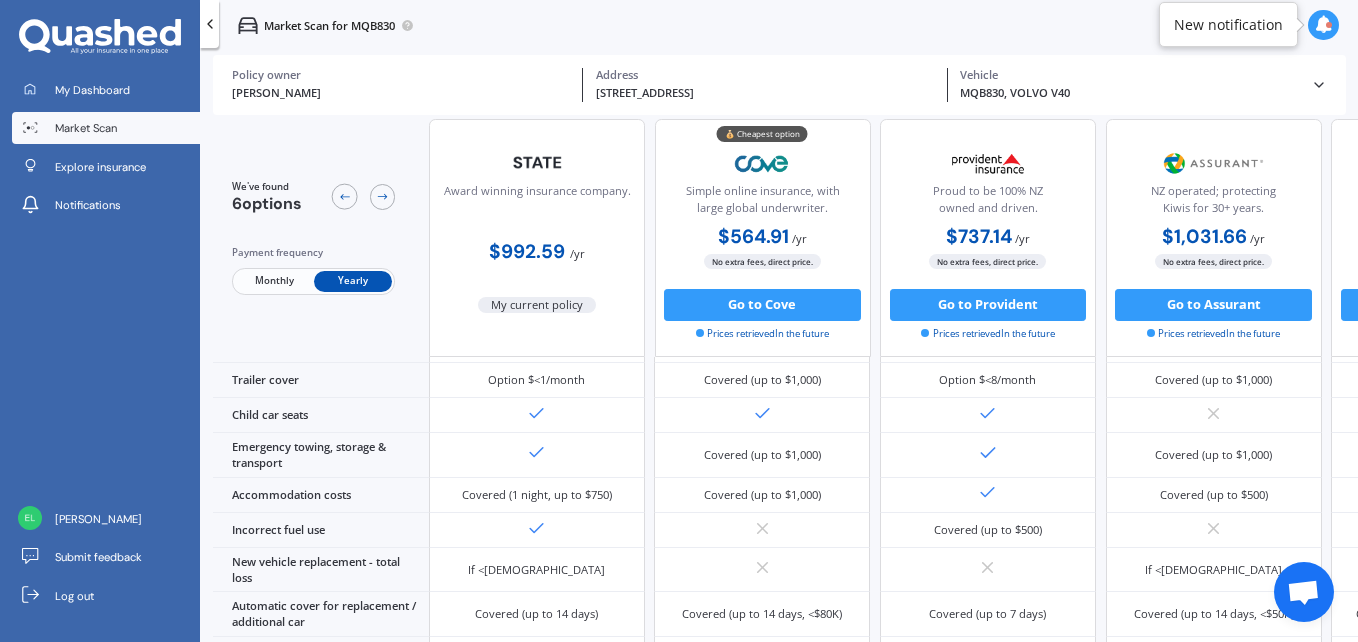 click 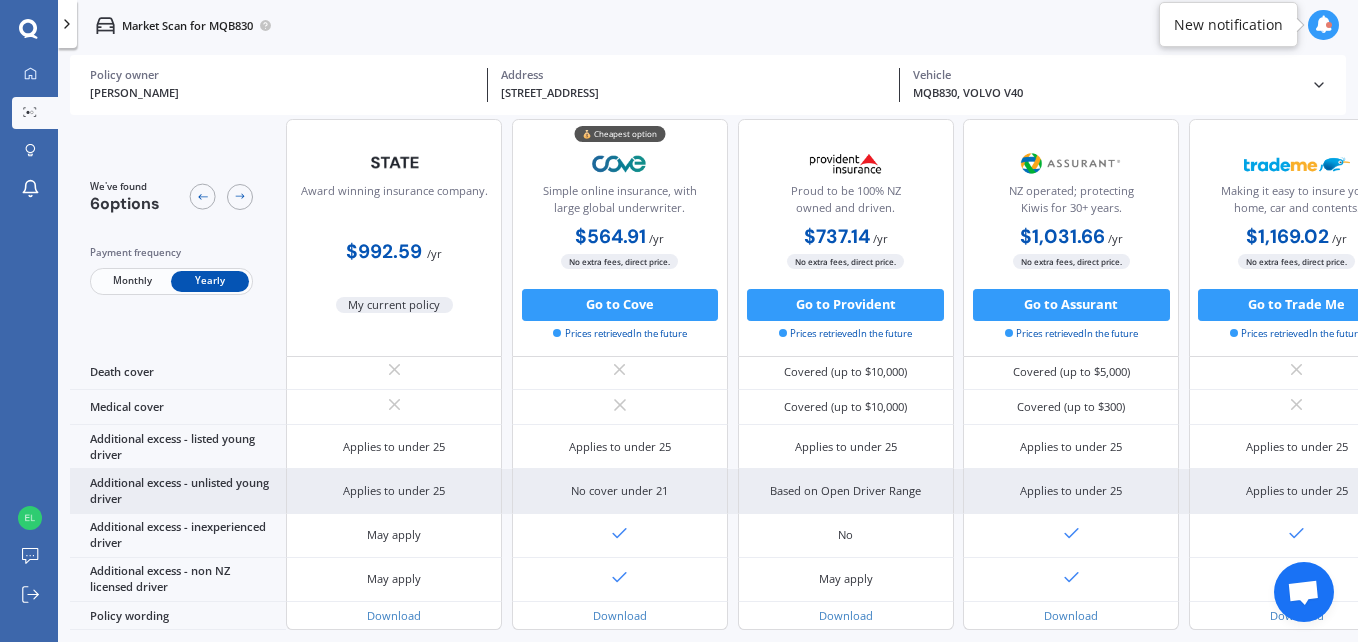scroll, scrollTop: 995, scrollLeft: 0, axis: vertical 